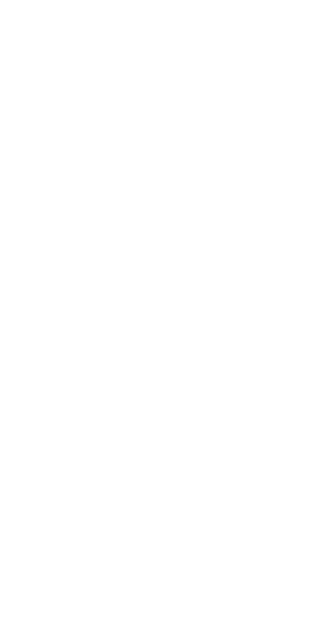 scroll, scrollTop: 0, scrollLeft: 0, axis: both 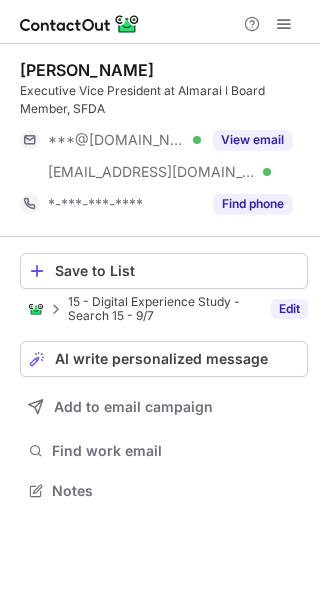 click on "Edit" at bounding box center [289, 309] 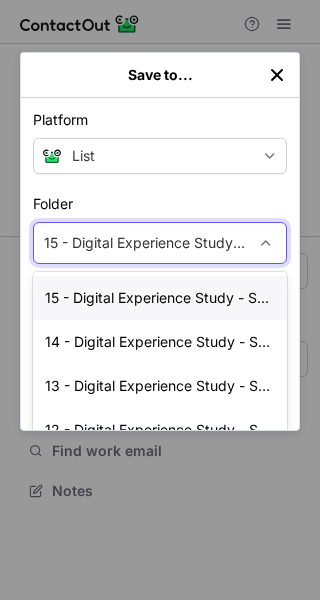 click on "15 - Digital Experience Study - Search 15 - 9/7" at bounding box center (146, 243) 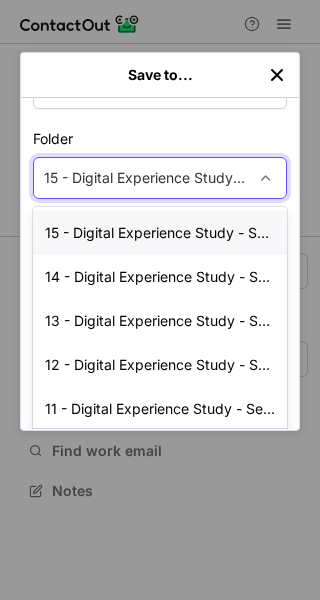 scroll, scrollTop: 100, scrollLeft: 0, axis: vertical 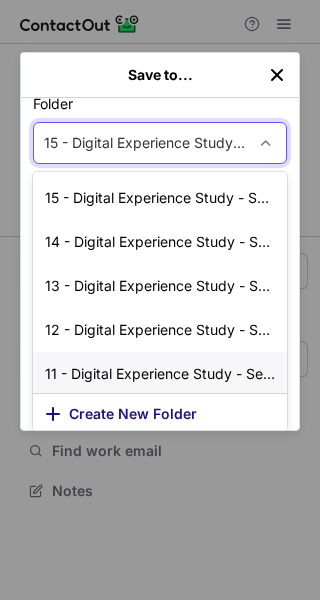 click on "Create New Folder" at bounding box center (133, 414) 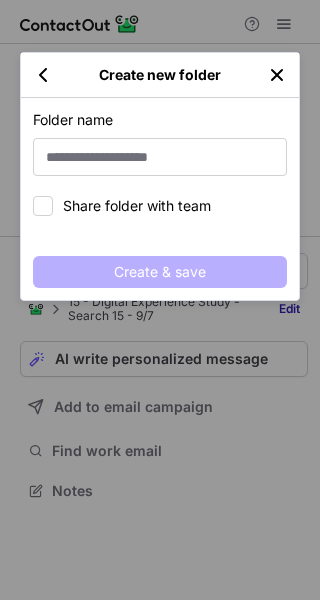 scroll, scrollTop: 0, scrollLeft: 0, axis: both 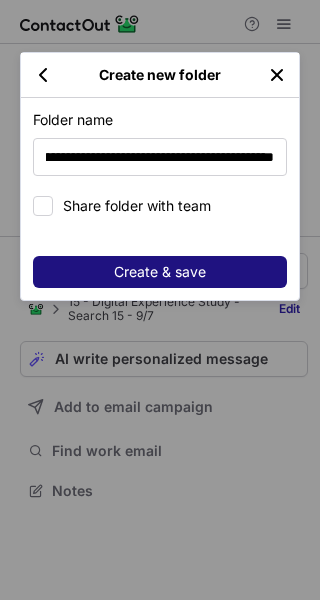 type on "**********" 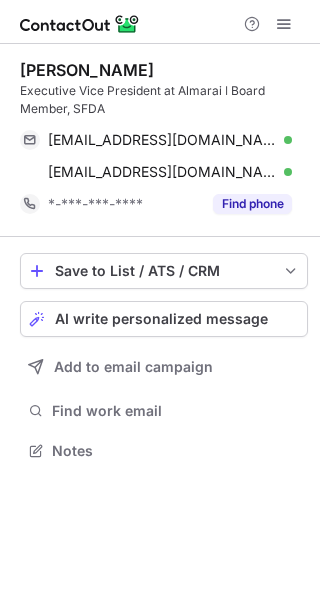 scroll, scrollTop: 0, scrollLeft: 0, axis: both 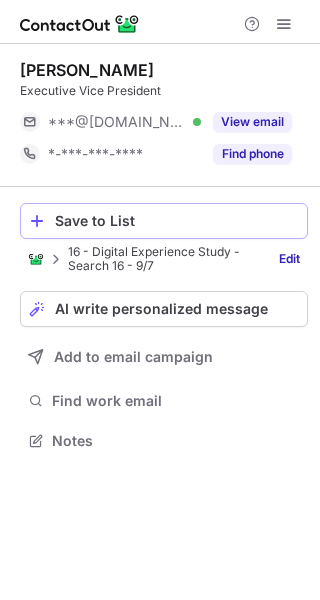 click on "Save to List" at bounding box center [164, 221] 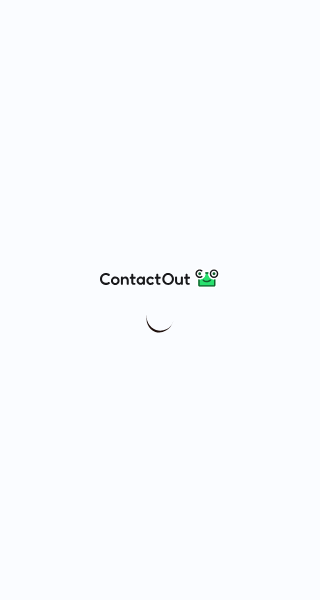 scroll, scrollTop: 0, scrollLeft: 0, axis: both 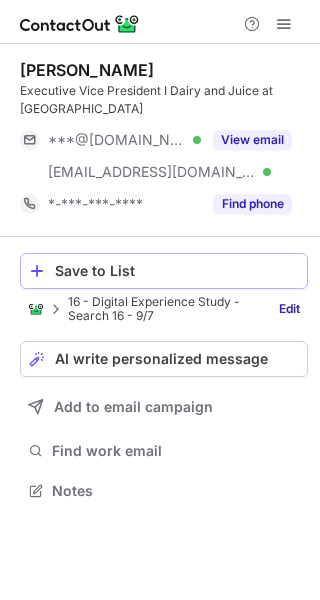 click on "Save to List" at bounding box center (177, 271) 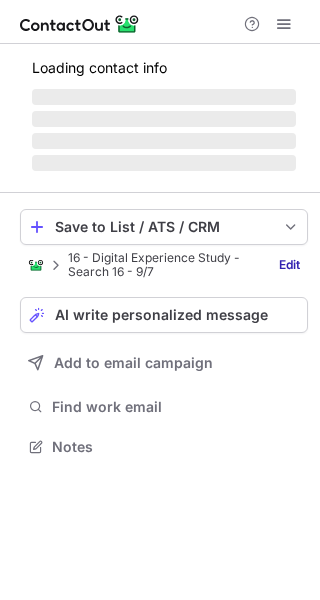 scroll, scrollTop: 0, scrollLeft: 0, axis: both 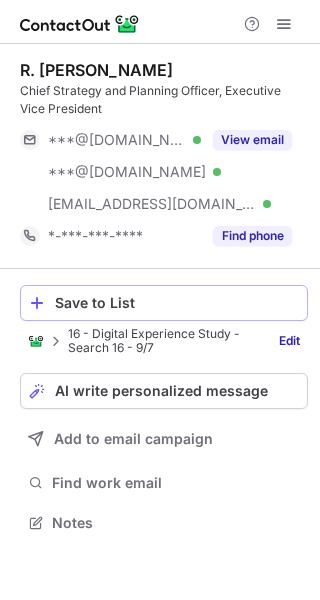 click on "Save to List" at bounding box center (177, 303) 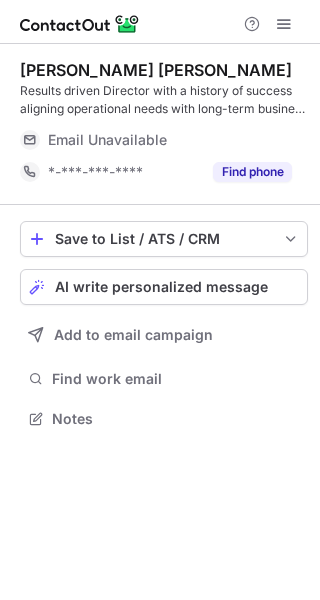 scroll, scrollTop: 0, scrollLeft: 0, axis: both 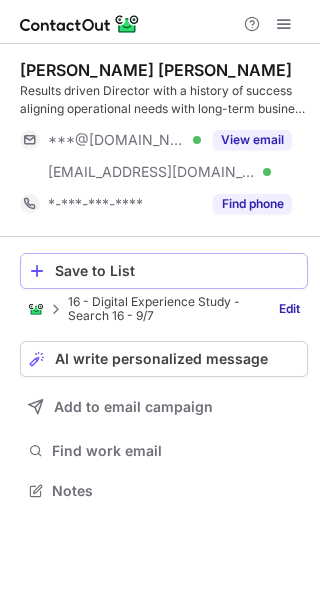 click on "Save to List" at bounding box center [177, 271] 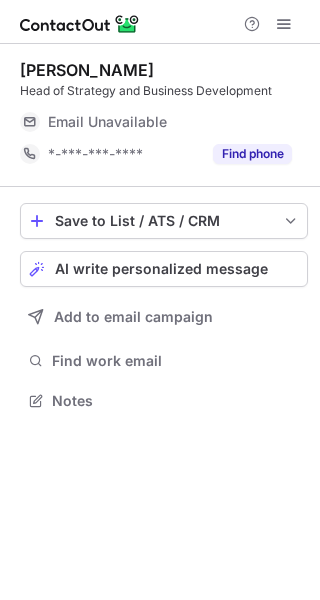 scroll, scrollTop: 0, scrollLeft: 0, axis: both 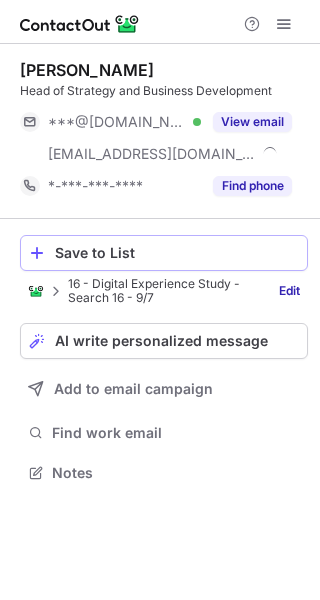 click on "Save to List" at bounding box center (177, 253) 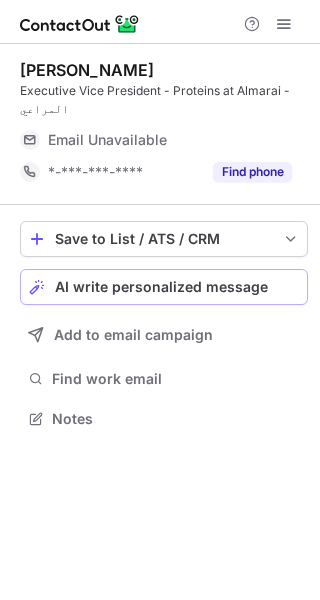 scroll, scrollTop: 0, scrollLeft: 0, axis: both 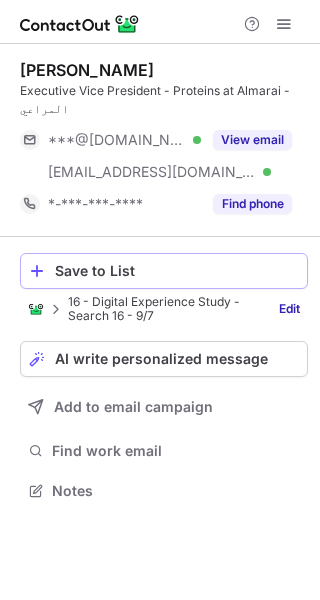 click on "Save to List" at bounding box center [164, 271] 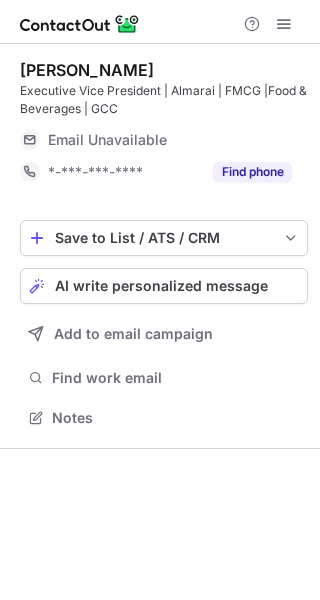 scroll, scrollTop: 0, scrollLeft: 0, axis: both 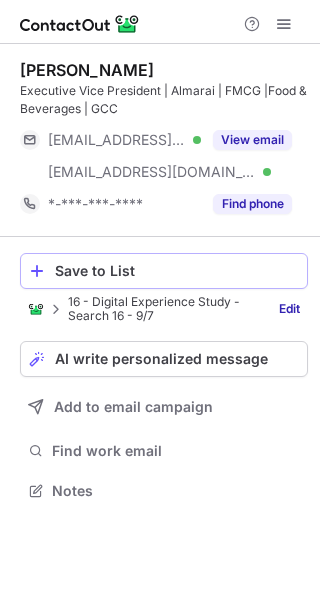 drag, startPoint x: 157, startPoint y: 225, endPoint x: 147, endPoint y: 265, distance: 41.231056 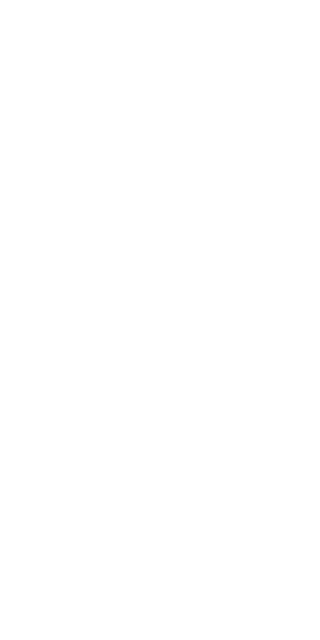 scroll, scrollTop: 0, scrollLeft: 0, axis: both 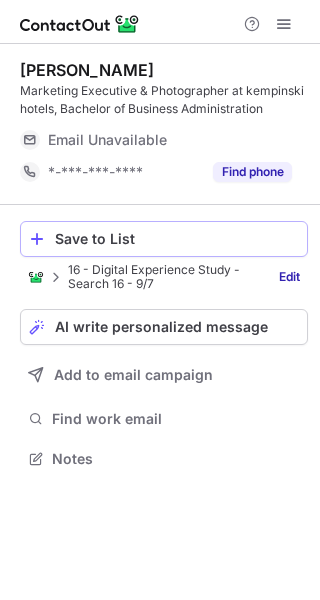click on "Save to List" at bounding box center [177, 239] 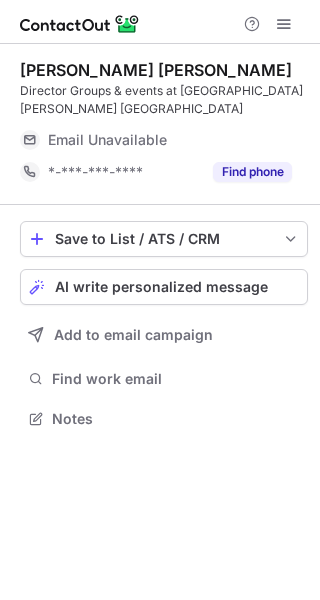 scroll, scrollTop: 0, scrollLeft: 0, axis: both 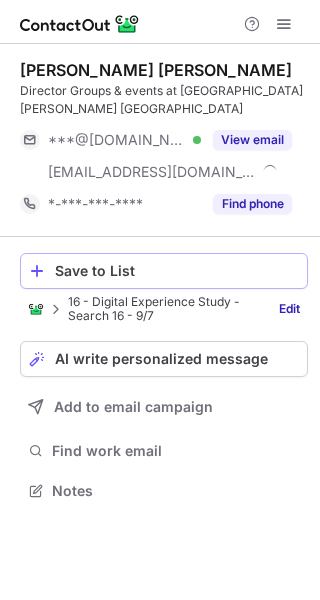click on "Save to List" at bounding box center [177, 271] 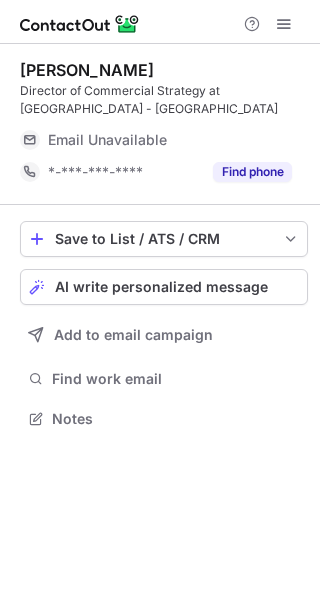 scroll, scrollTop: 0, scrollLeft: 0, axis: both 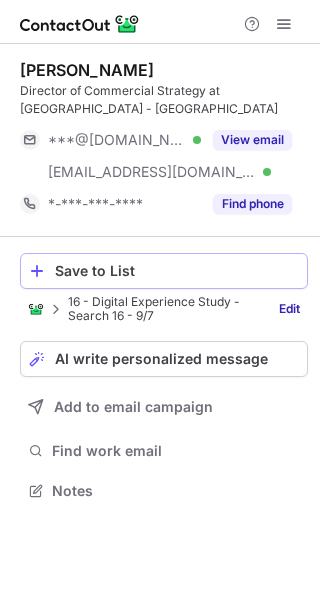 click on "Save to List" at bounding box center (177, 271) 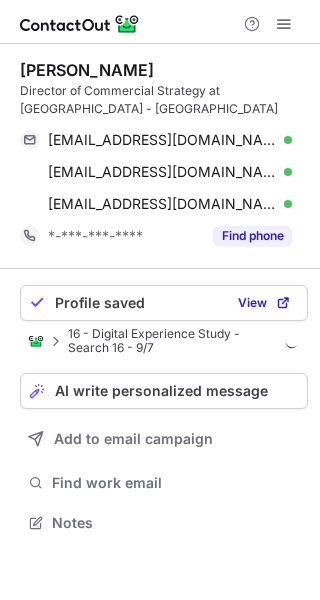 scroll, scrollTop: 10, scrollLeft: 10, axis: both 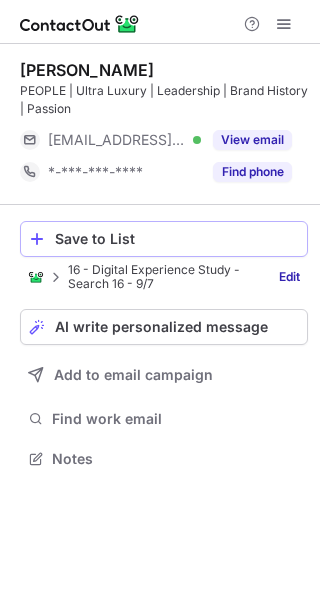click on "Save to List" at bounding box center (177, 239) 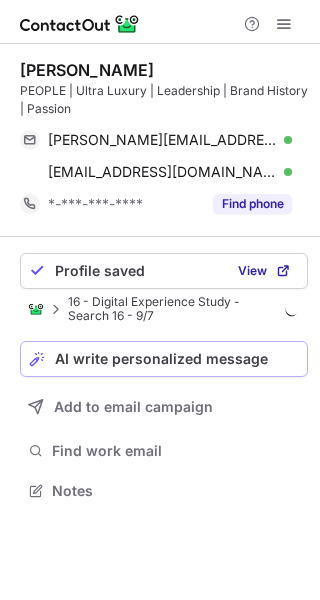 scroll, scrollTop: 10, scrollLeft: 10, axis: both 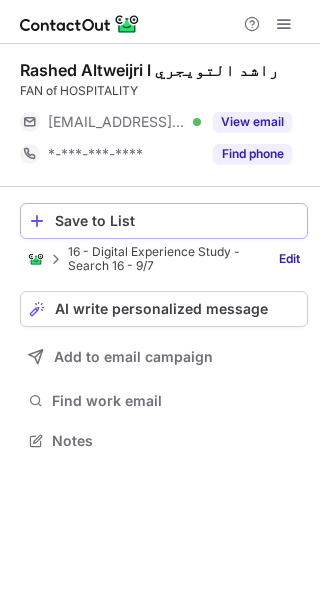 click on "Save to List" at bounding box center (177, 221) 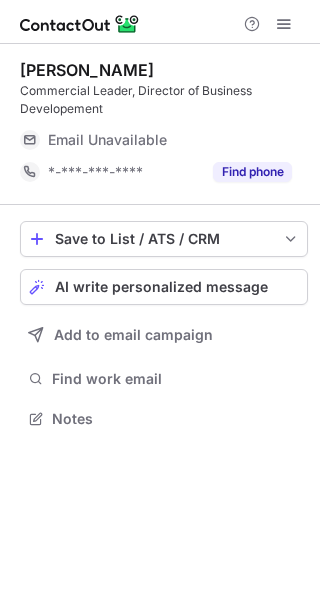 scroll, scrollTop: 0, scrollLeft: 0, axis: both 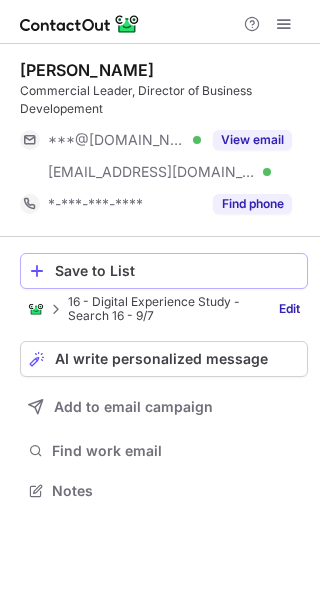 click on "Save to List" at bounding box center [177, 271] 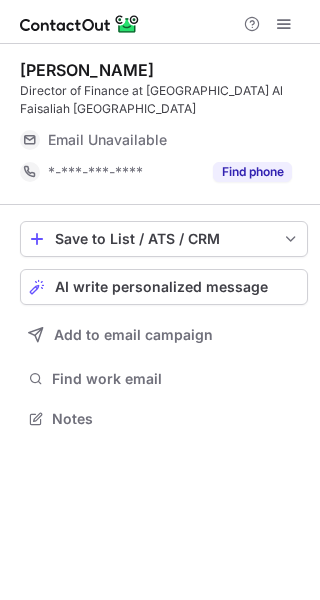 scroll, scrollTop: 0, scrollLeft: 0, axis: both 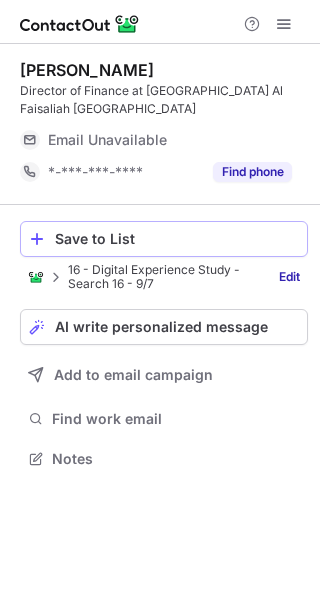 click on "Save to List" at bounding box center [177, 239] 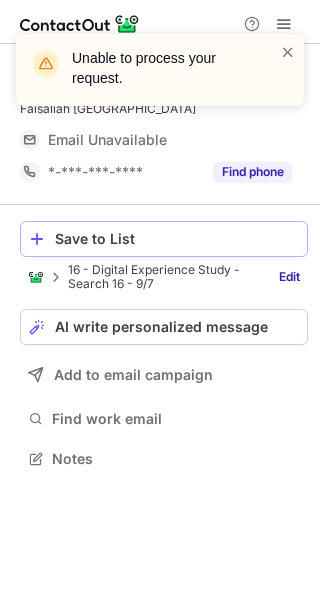 click on "Save to List" at bounding box center (177, 239) 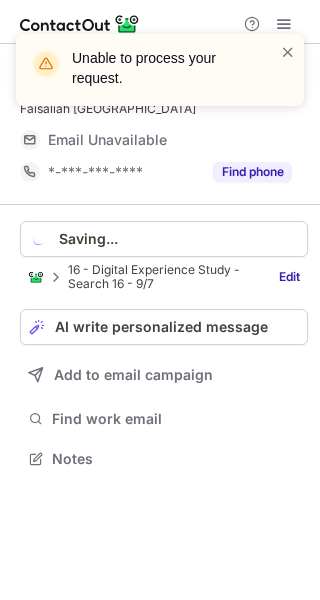scroll, scrollTop: 10, scrollLeft: 10, axis: both 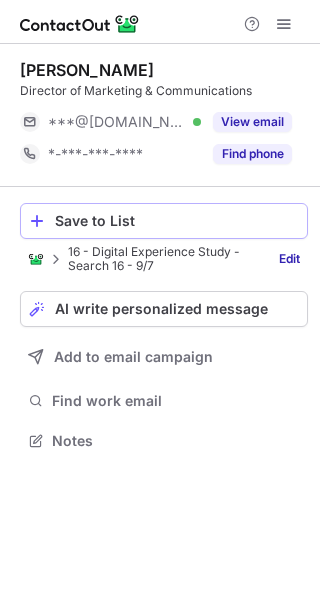 click on "Save to List" at bounding box center [177, 221] 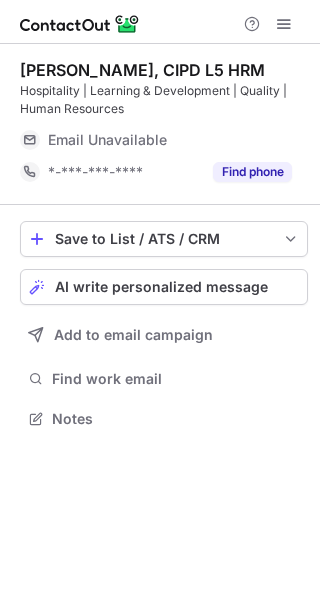 scroll, scrollTop: 0, scrollLeft: 0, axis: both 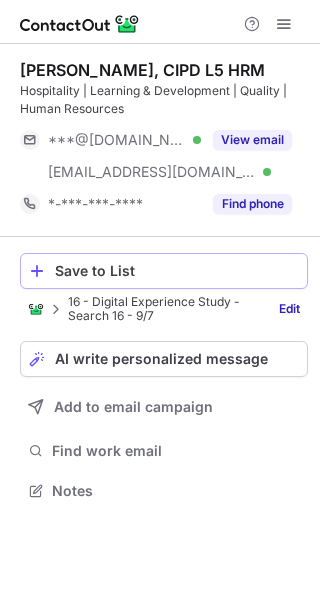 click on "Save to List" at bounding box center (177, 271) 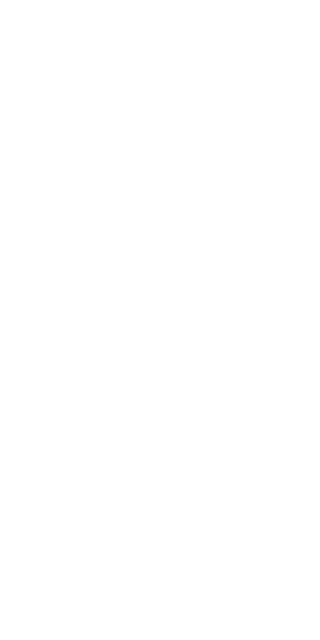 scroll, scrollTop: 0, scrollLeft: 0, axis: both 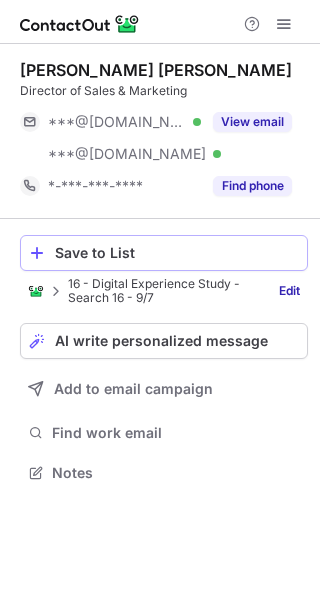 click on "Save to List" at bounding box center [177, 253] 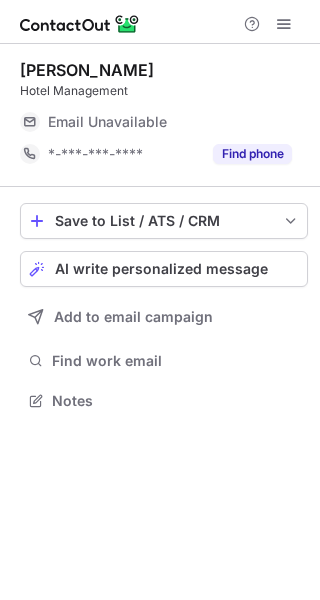 scroll, scrollTop: 0, scrollLeft: 0, axis: both 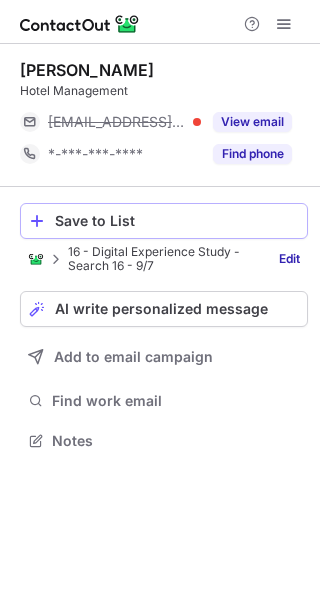 click on "Save to List" at bounding box center (177, 221) 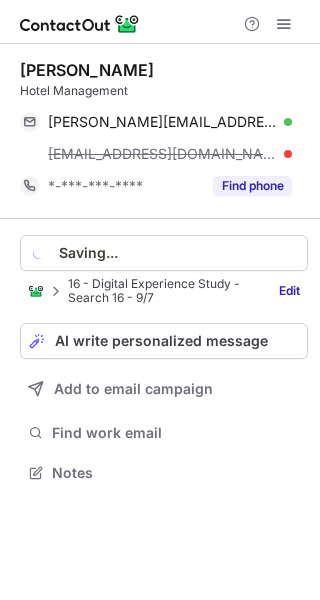 scroll, scrollTop: 10, scrollLeft: 10, axis: both 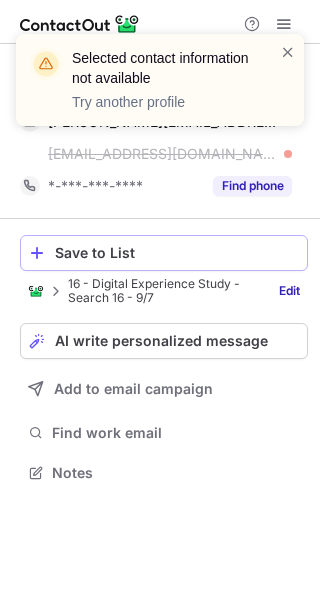 click on "Save to List" at bounding box center (177, 253) 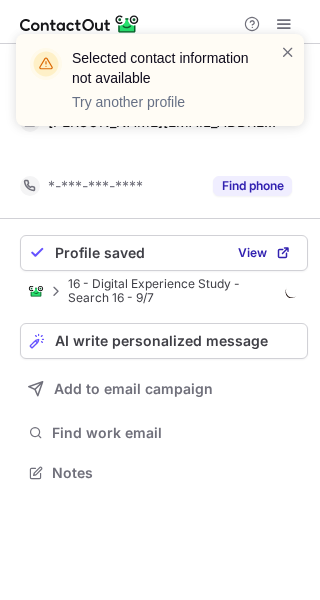 scroll, scrollTop: 426, scrollLeft: 320, axis: both 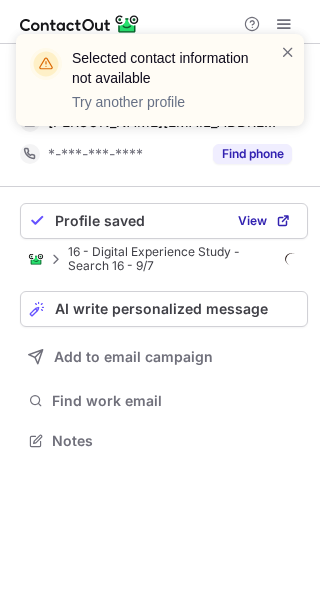 click on "Selected contact information not available Try another profile" at bounding box center [152, 80] 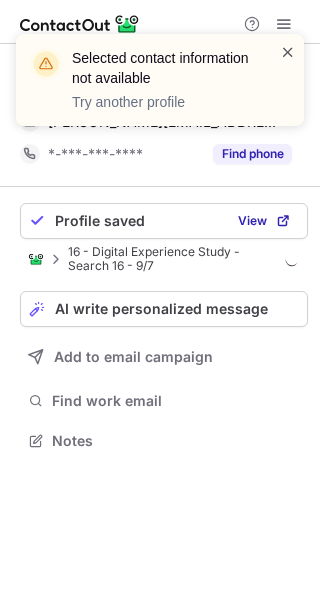 click at bounding box center (288, 52) 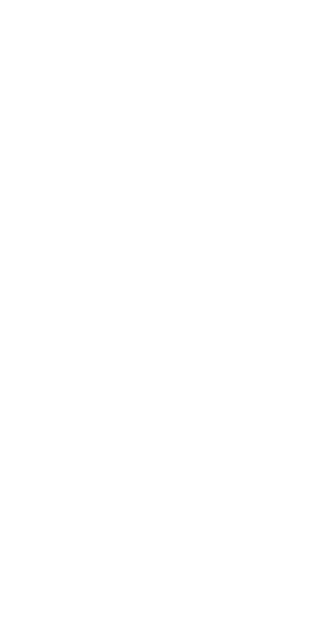 scroll, scrollTop: 0, scrollLeft: 0, axis: both 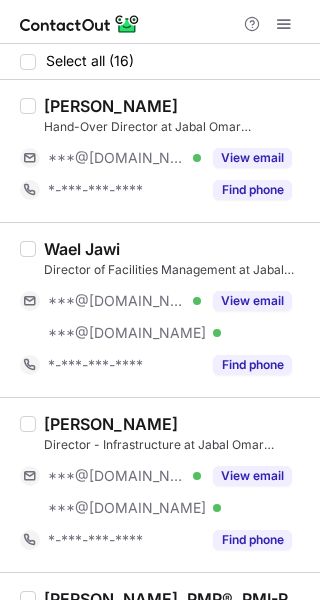 click at bounding box center (28, 62) 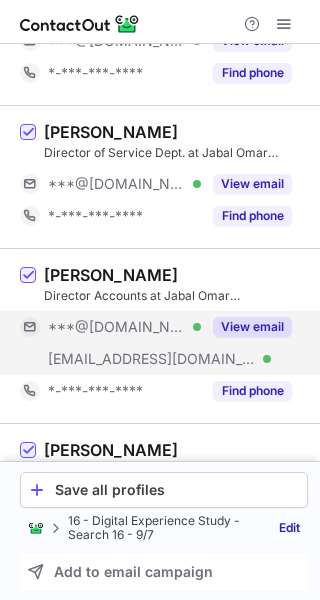 scroll, scrollTop: 1300, scrollLeft: 0, axis: vertical 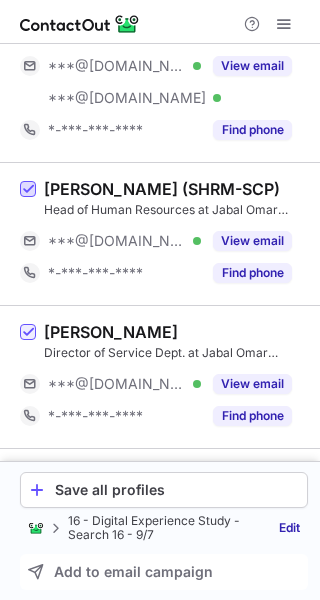 click at bounding box center (28, 190) 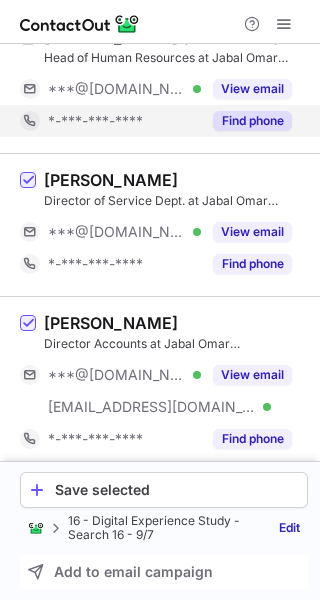 scroll, scrollTop: 1500, scrollLeft: 0, axis: vertical 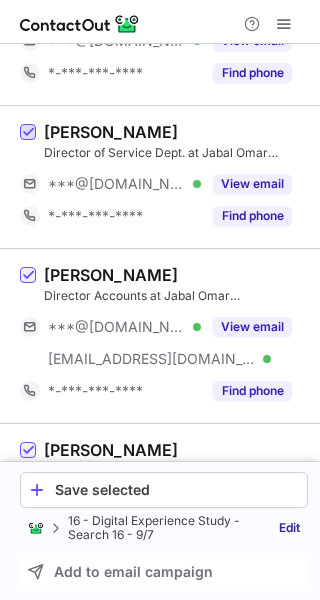 click at bounding box center [28, 133] 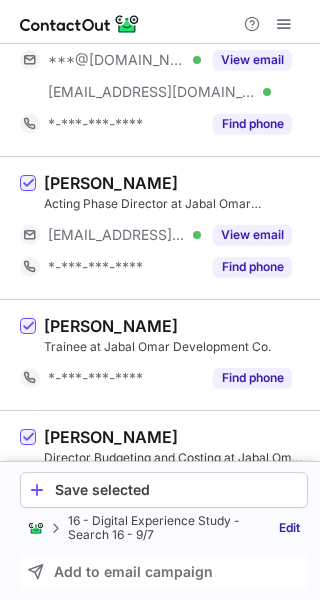 scroll, scrollTop: 1800, scrollLeft: 0, axis: vertical 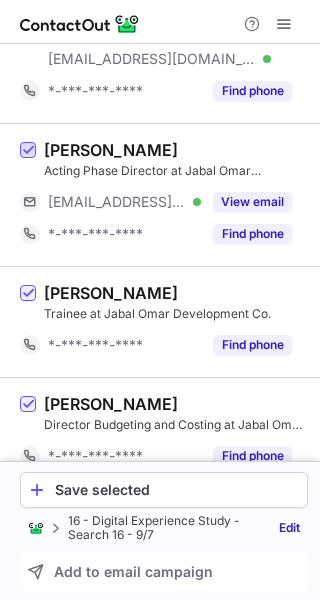 click at bounding box center (28, 151) 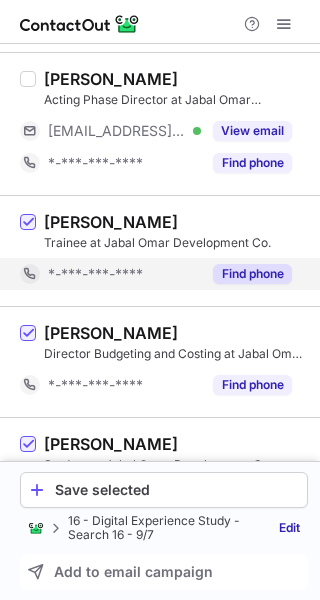 scroll, scrollTop: 1900, scrollLeft: 0, axis: vertical 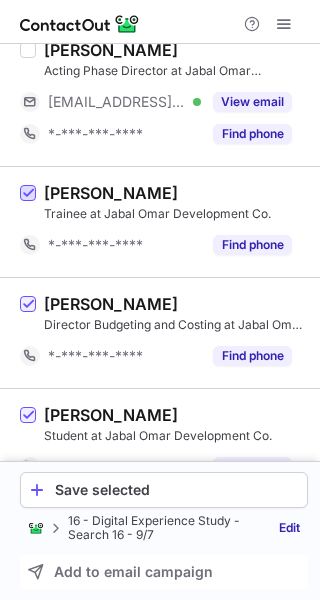 click at bounding box center (28, 194) 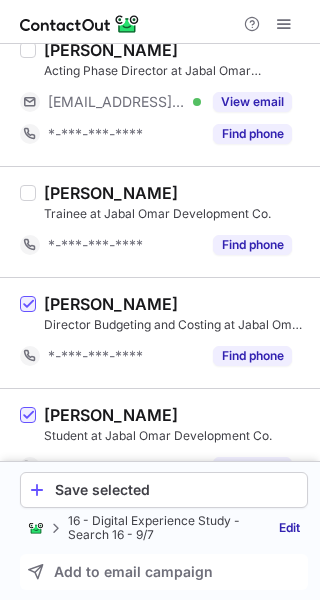 click on "Eissa Alghamdi Student at Jabal Omar Development Co. *-***-***-**** Find phone" at bounding box center [160, 443] 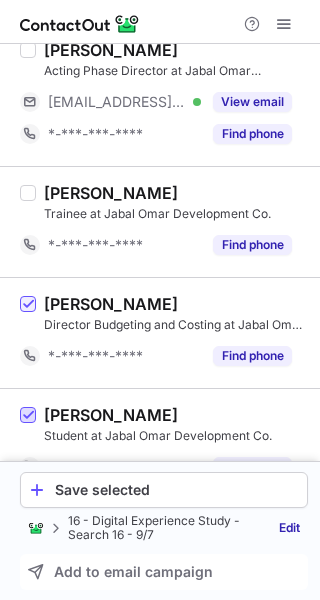 click at bounding box center [28, 416] 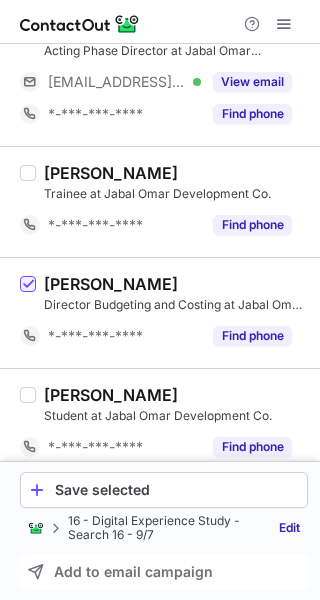 scroll, scrollTop: 1938, scrollLeft: 0, axis: vertical 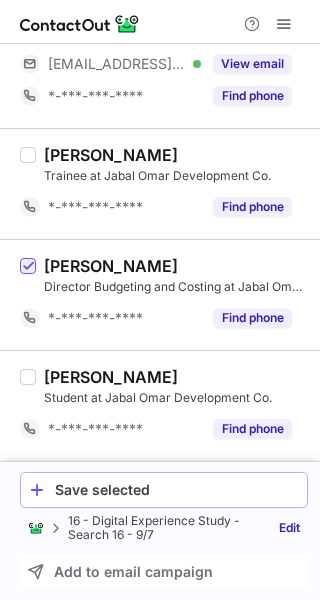 click on "Save selected" at bounding box center (177, 490) 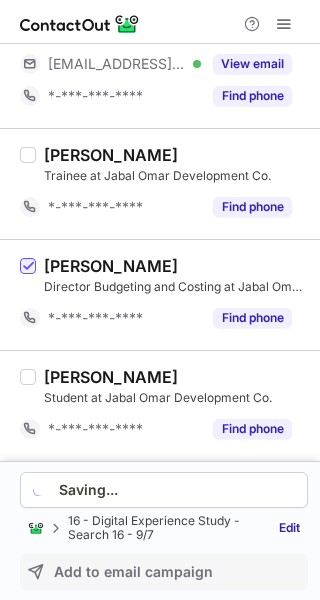 scroll, scrollTop: 1906, scrollLeft: 0, axis: vertical 